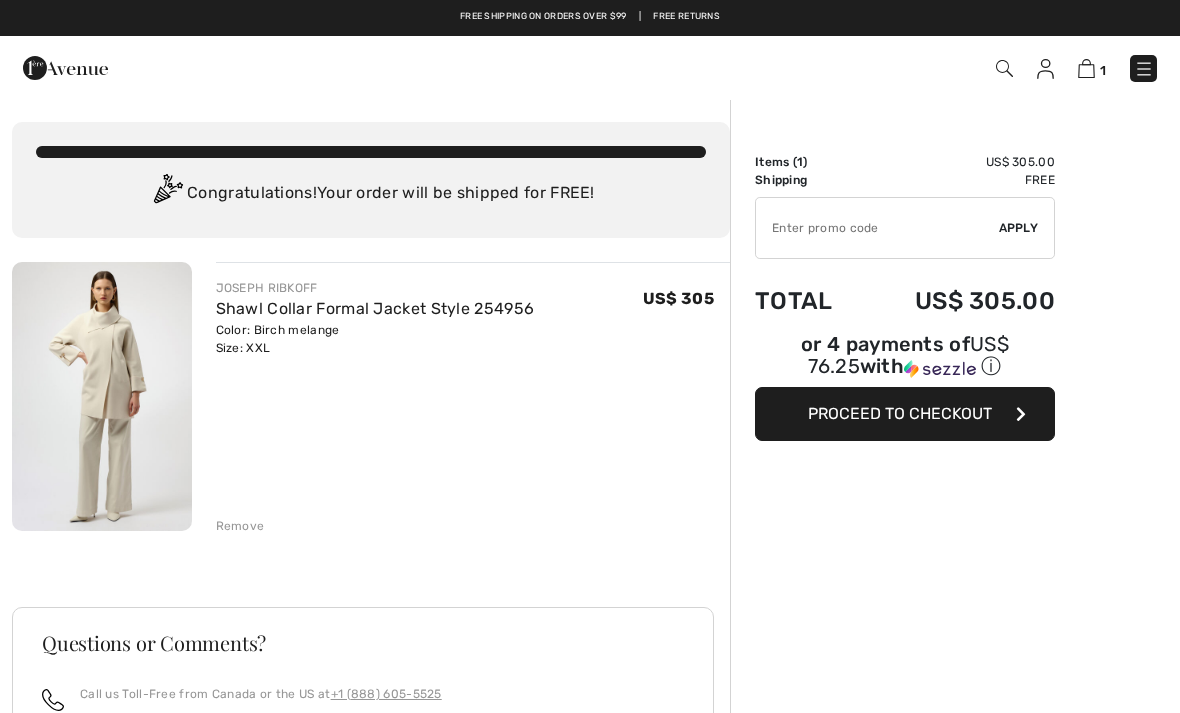 scroll, scrollTop: 0, scrollLeft: 0, axis: both 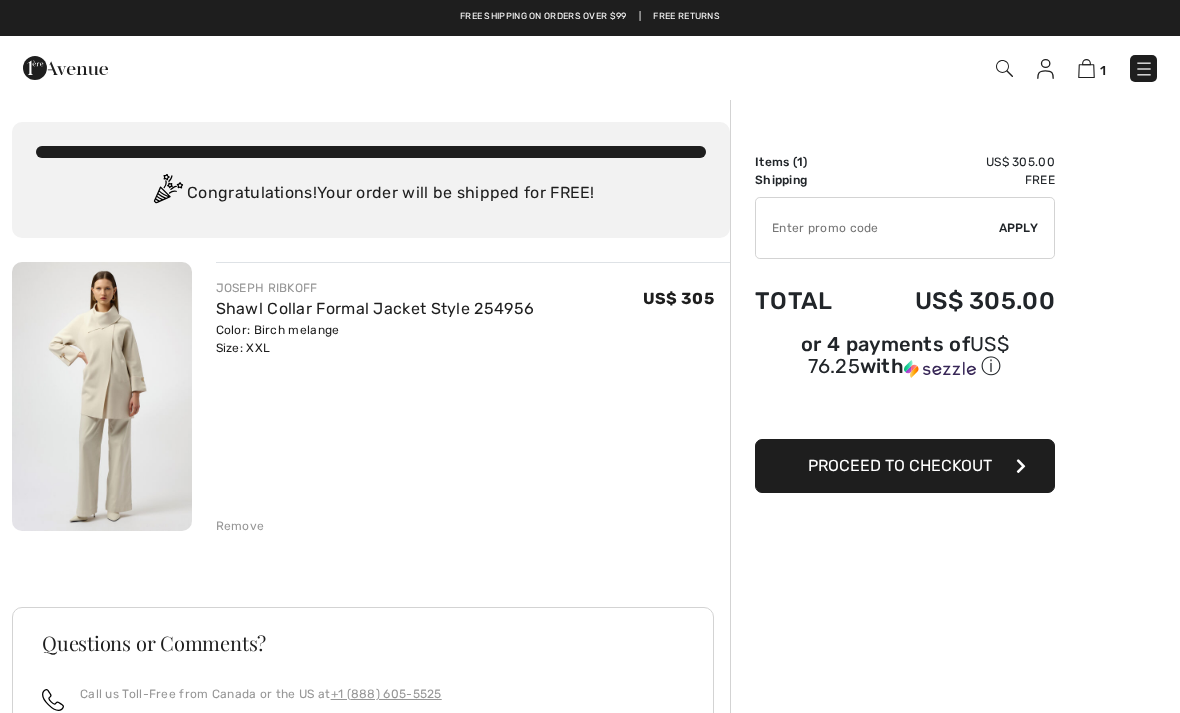 click on "Proceed to Checkout" at bounding box center (900, 465) 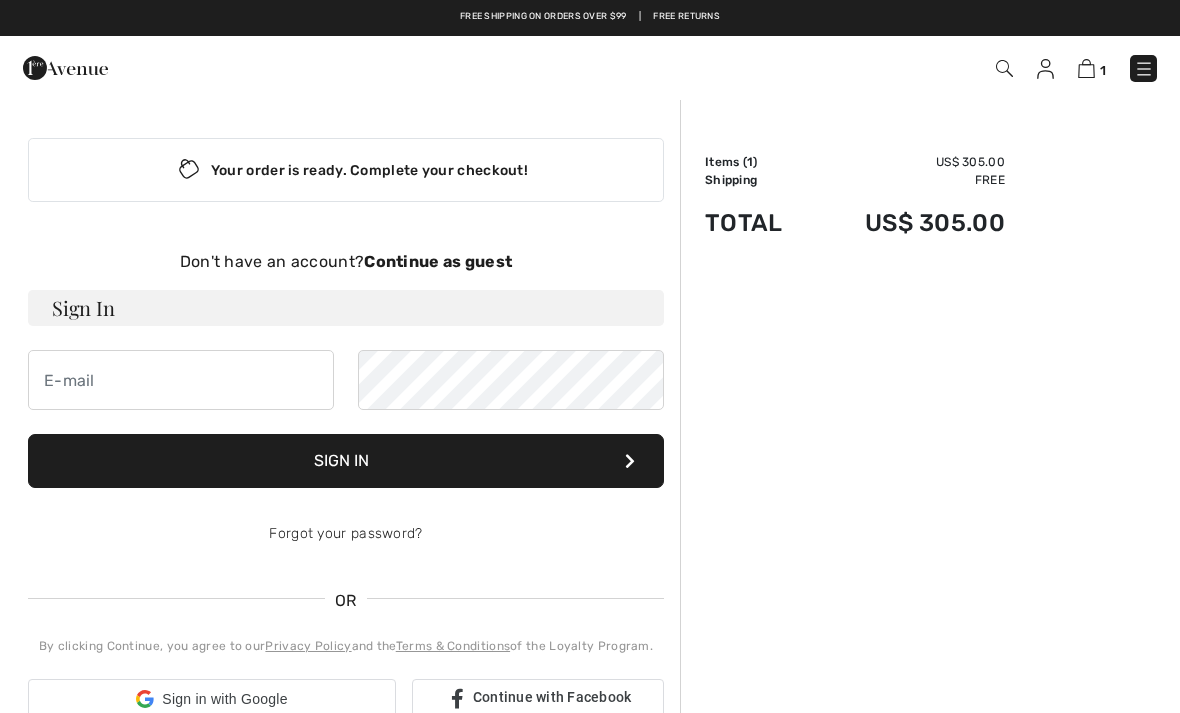 scroll, scrollTop: 0, scrollLeft: 0, axis: both 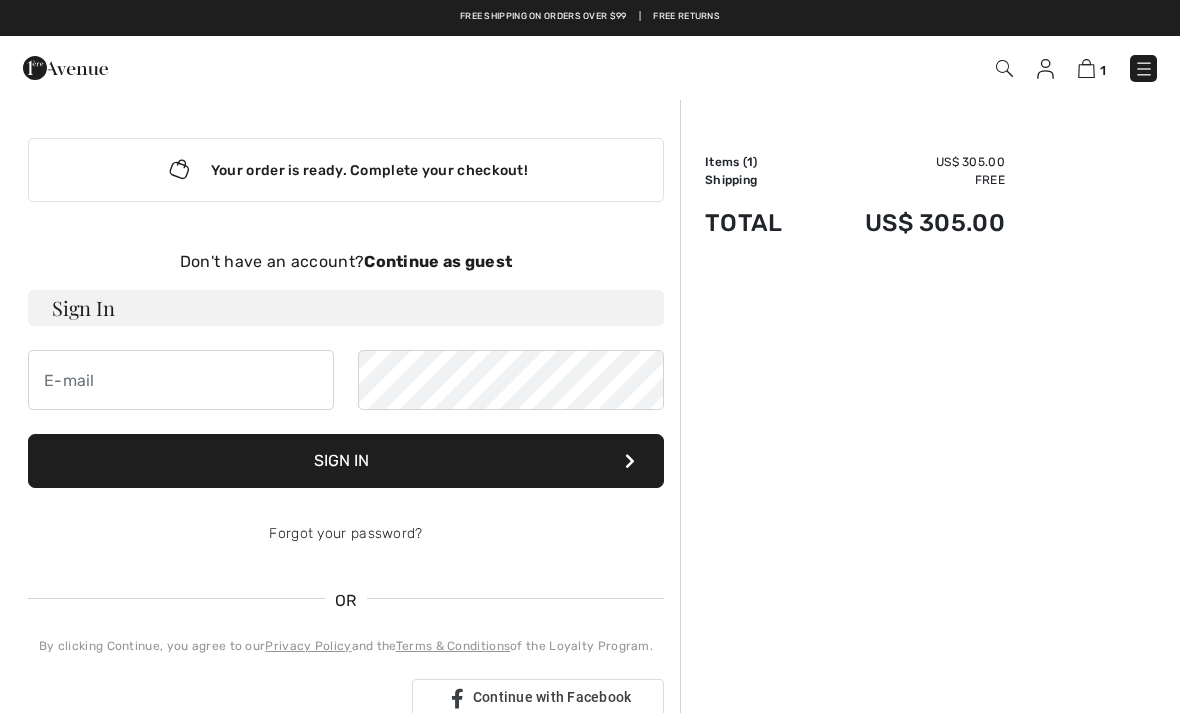 click on "Continue as guest" at bounding box center (438, 261) 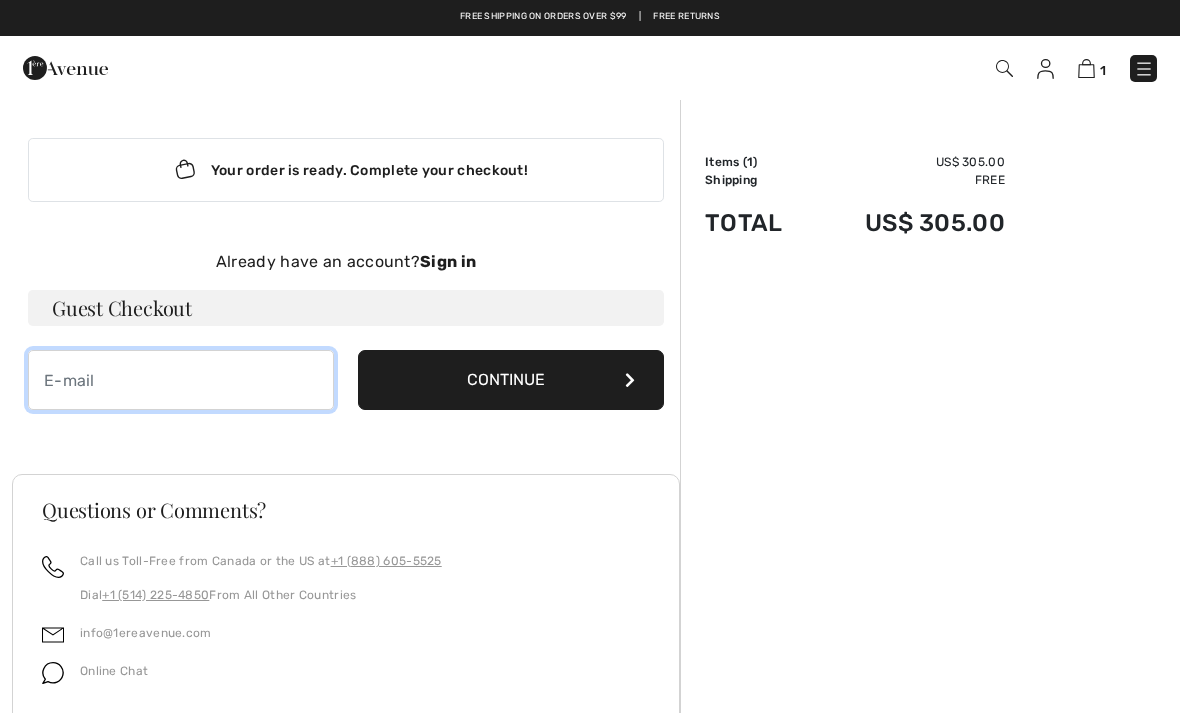 click at bounding box center (181, 380) 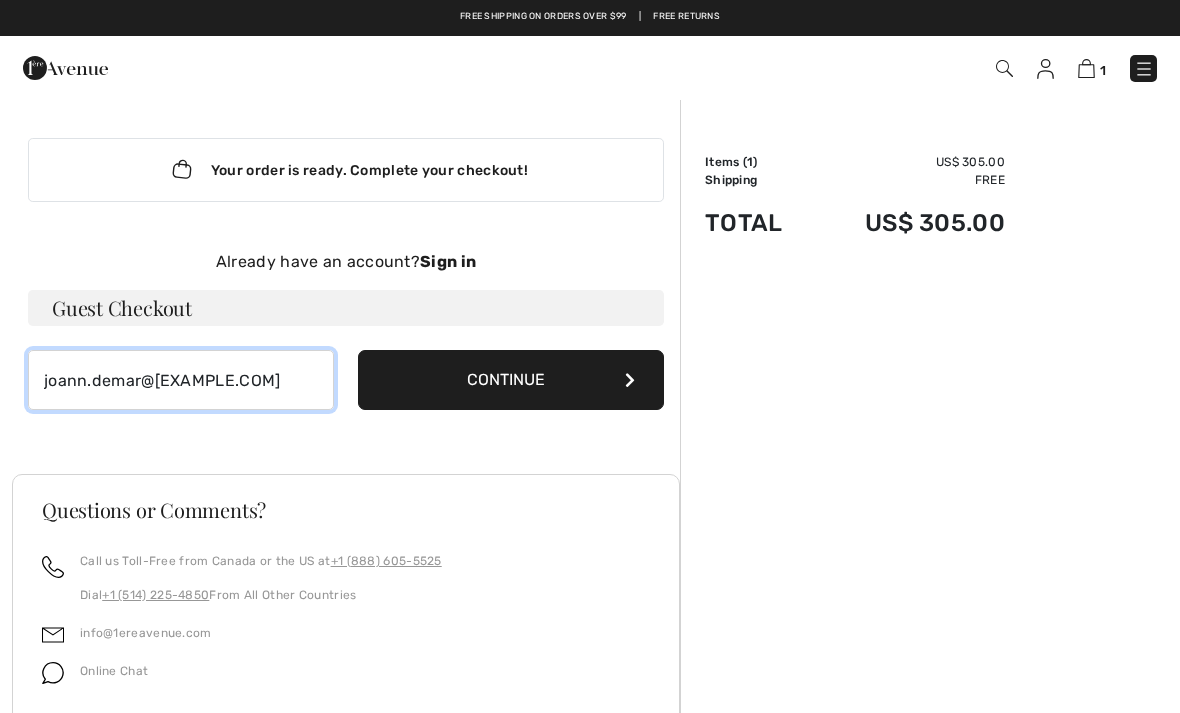 type on "[FIRST].[LAST]@[DOMAIN]" 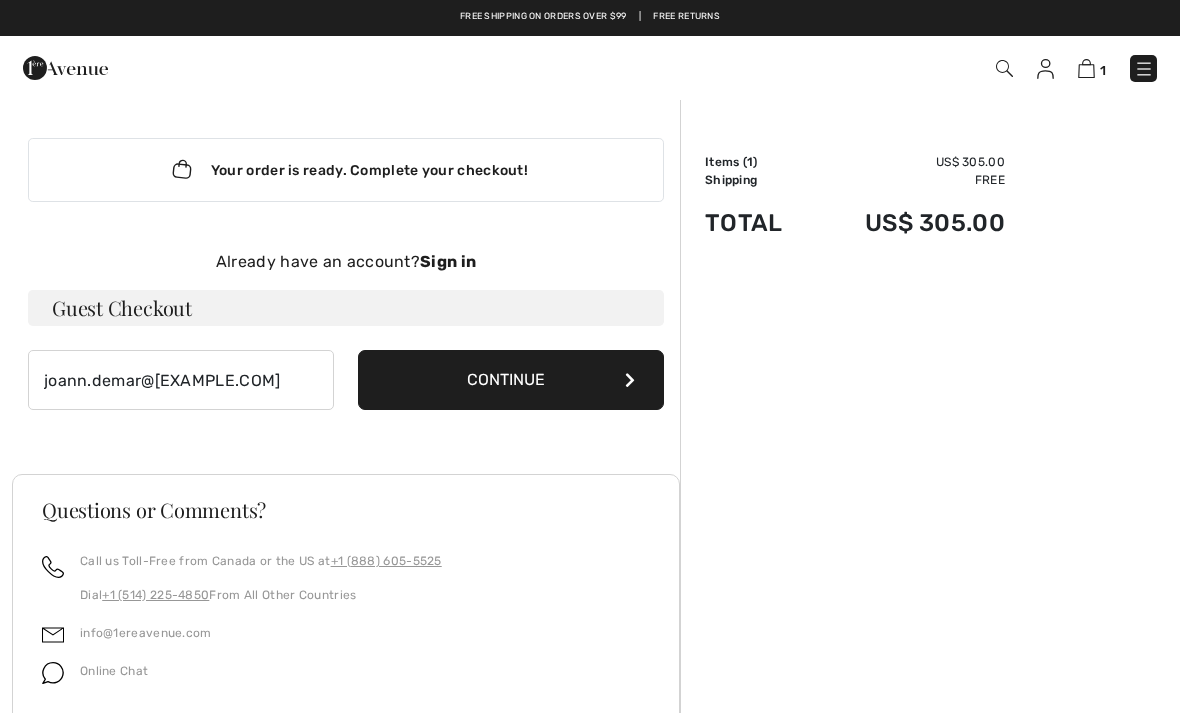 click on "Continue" at bounding box center (511, 380) 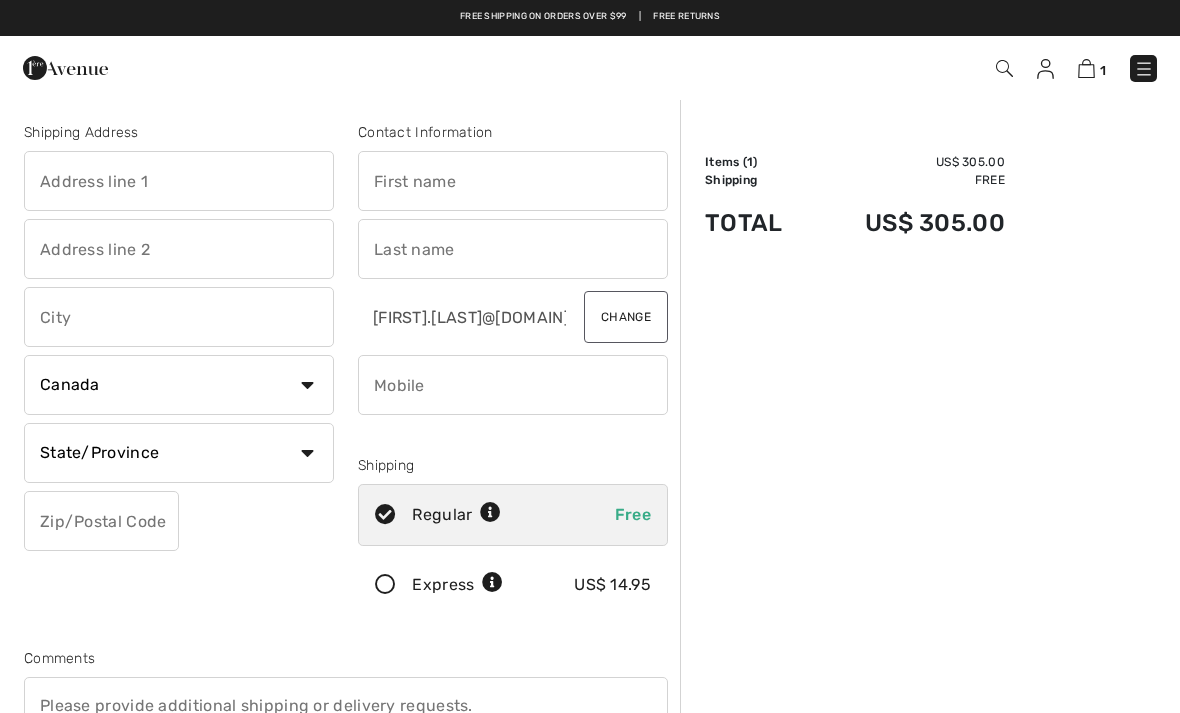 scroll, scrollTop: 0, scrollLeft: 0, axis: both 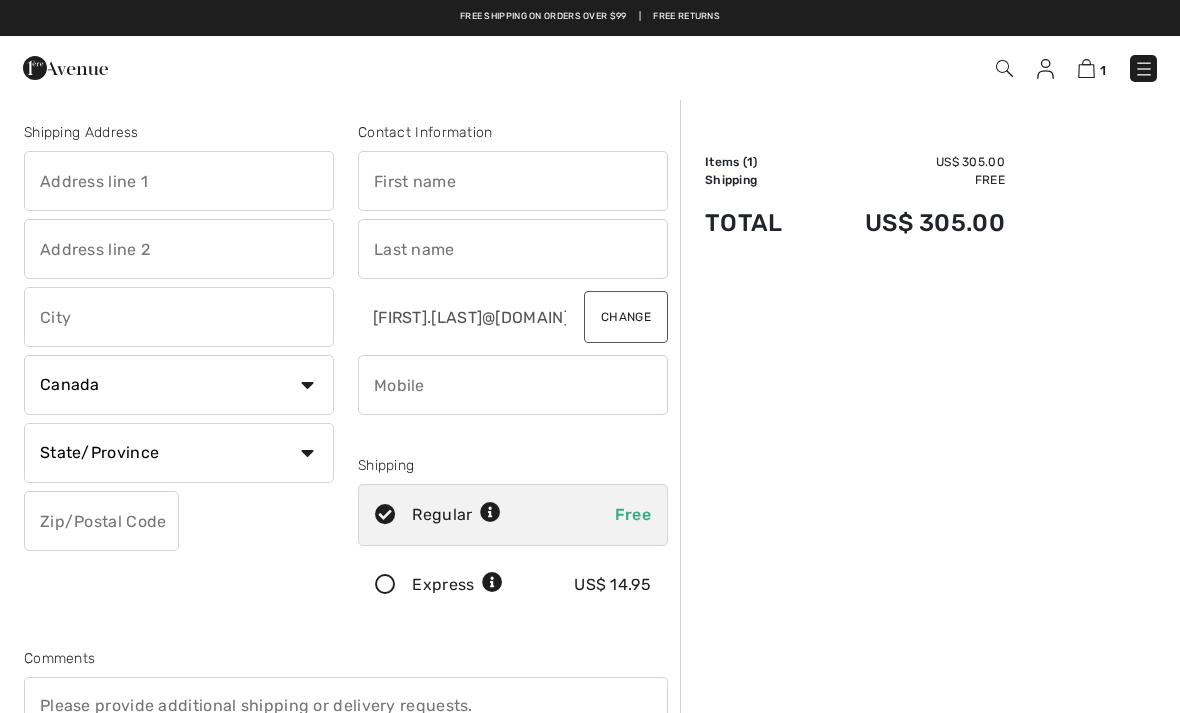 click at bounding box center (179, 181) 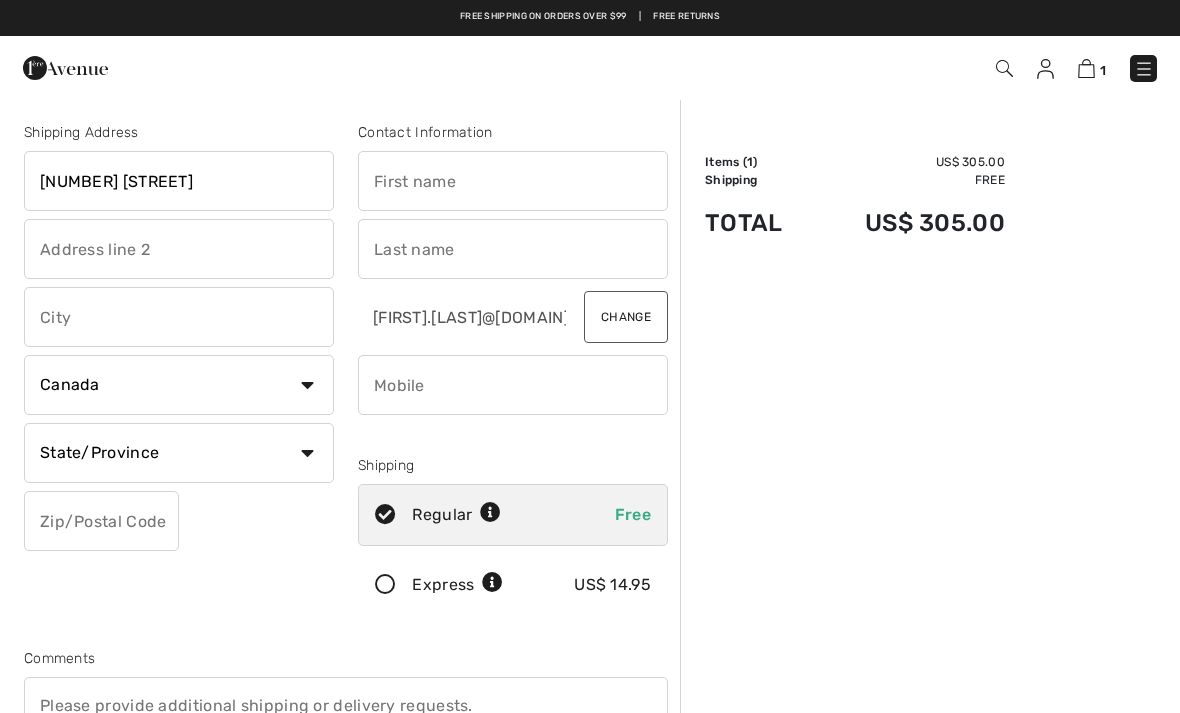 type on "[NUMBER] [STREET]" 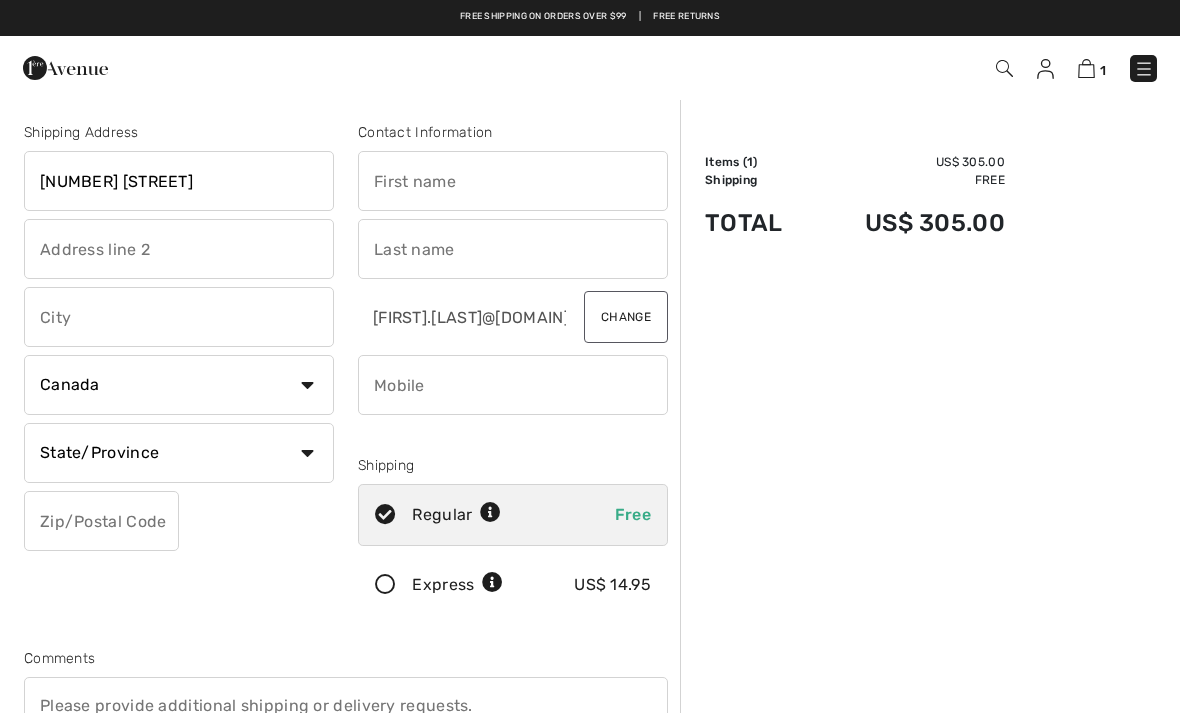 click at bounding box center [513, 181] 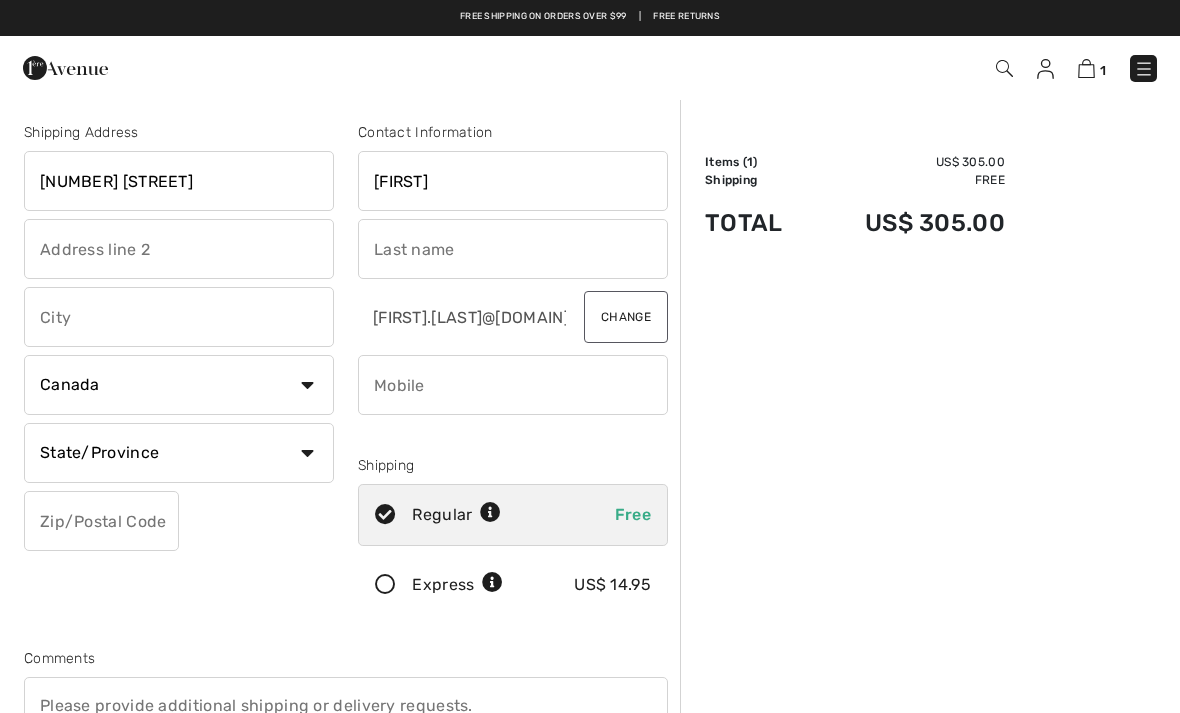 type on "JoAnn" 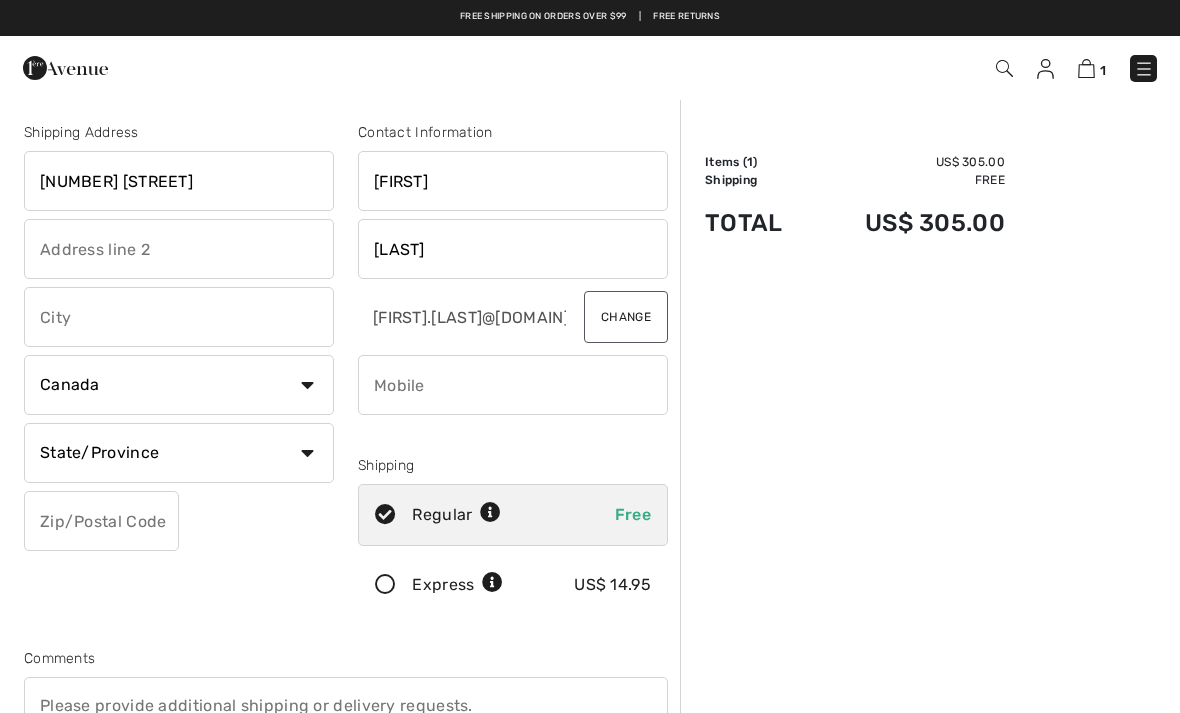 type on "Demar" 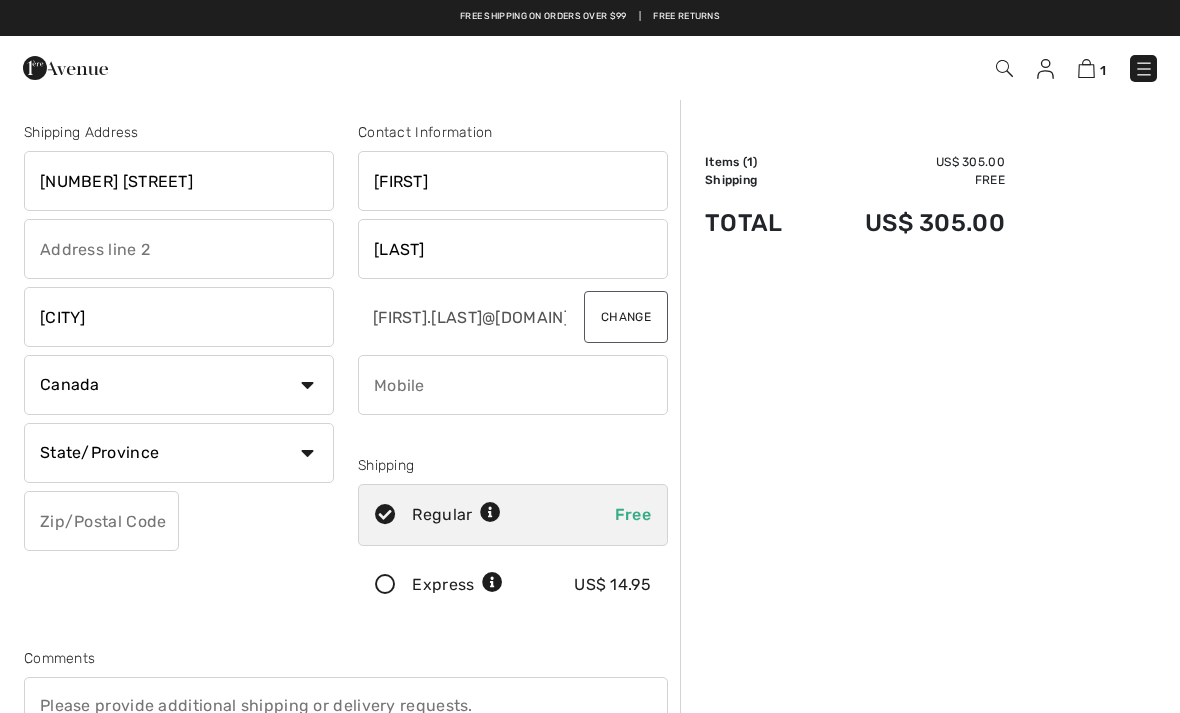 type on "Colchester" 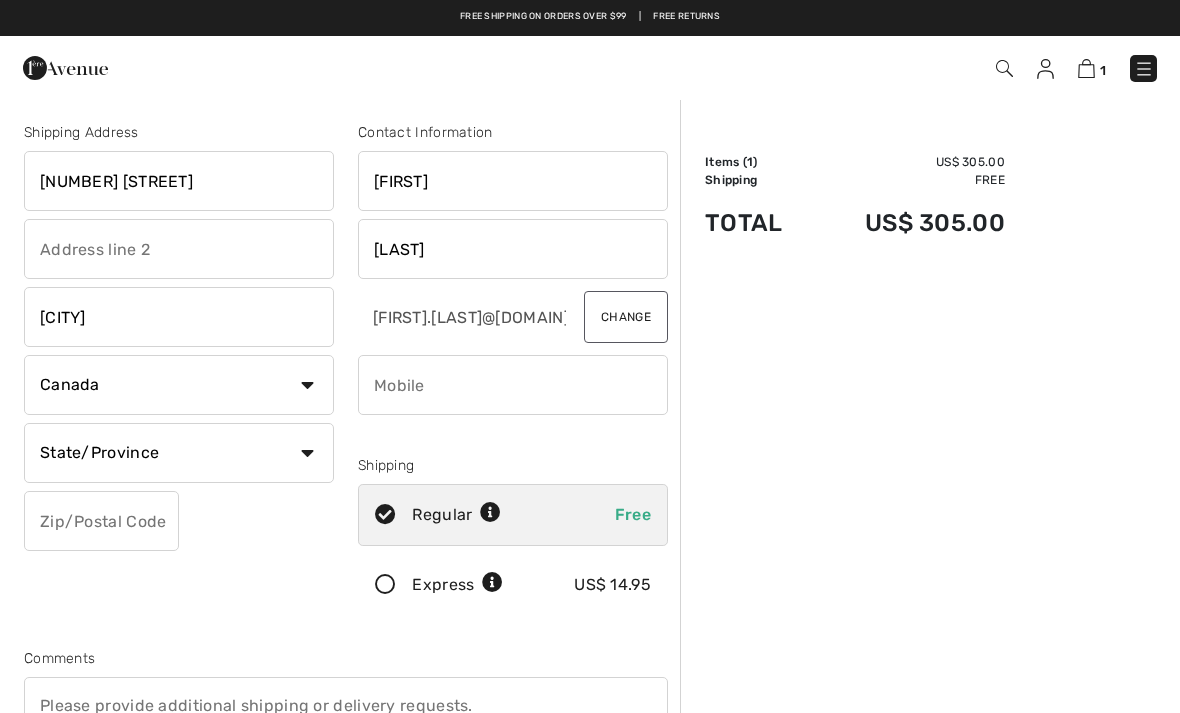 click on "Country
Canada
United States
Afghanistan
Aland Islands
Albania
Algeria
American Samoa
Andorra
Angola
Anguilla
Antarctica
Antigua and Barbuda
Argentina
Armenia
Aruba
Australia
Austria
Azerbaijan
Bahamas
Bahrain
Bangladesh
Barbados
Belarus
Belgium
Belize
Benin
Bermuda
Bhutan
Bolivia
Bonaire
Bosnia and Herzegovina
Botswana
Bouvet Island
Brazil
British Indian Ocean Territory
Brunei Darussalam
Bulgaria
Burkina Faso
Burundi
Cambodia
Cameroon
Cape Verde
Cayman Islands
Central African Republic
Chad
Chile China" at bounding box center (179, 385) 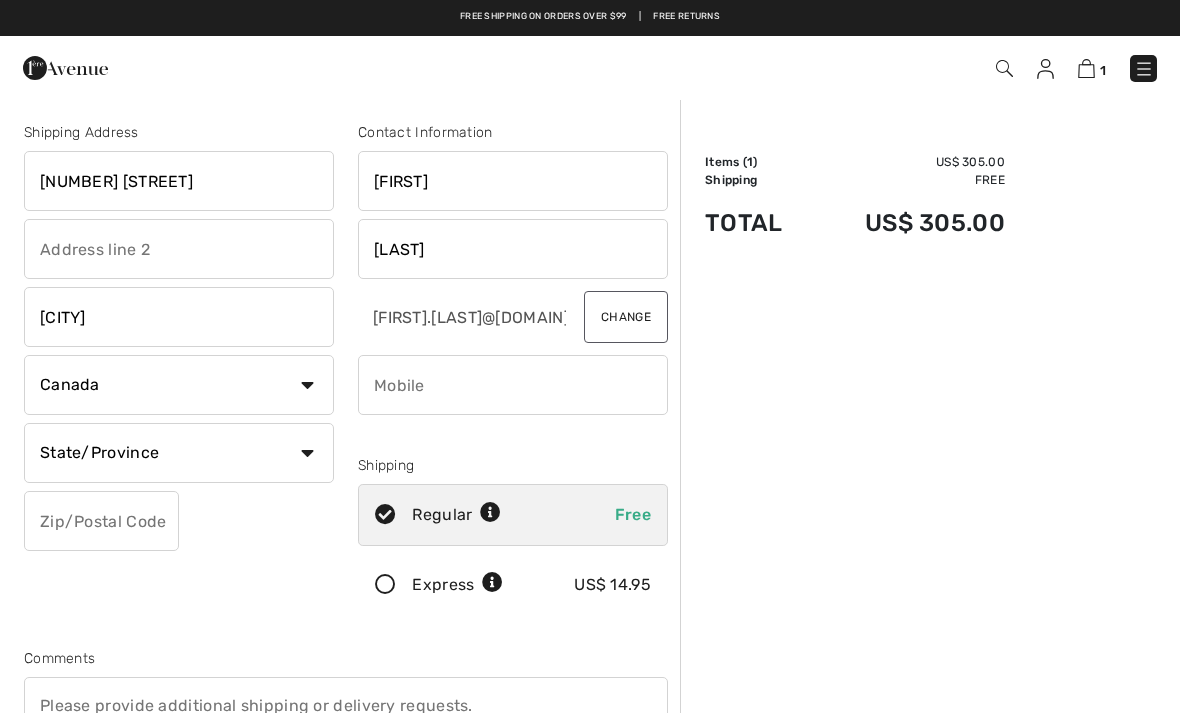 select on "US" 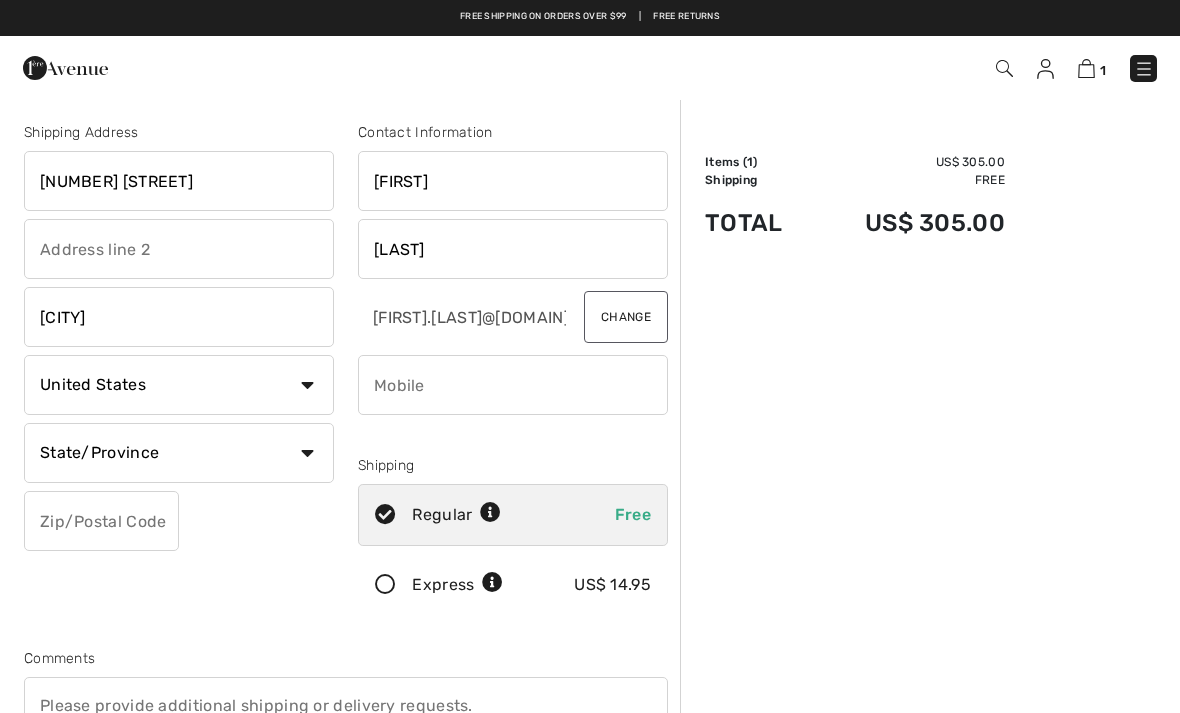 click on "State/Province
Alabama
Alaska
American Samoa
Arizona
Arkansas
California
Colorado
Connecticut
D.C.
Delaware
Florida
Georgia
Guam
Hawaii
Idaho
Illinois
Indiana
Iowa
Kansas
Kentucky
Louisiana
Maine
Marianas
Marshall Islands
Maryland
Massachusetts
Michigan
Micronesia
Minnesota
Mississippi
Missouri
Montana
Nebraska
Nevada
New Hampshire
New Jersey
New Mexico
New York
North Carolina
North Dakota
Ohio
Oklahoma
Oregon
Palau
Pennsylvania
Puerto Rico
Rhode Island
South Carolina
Texas" at bounding box center (179, 453) 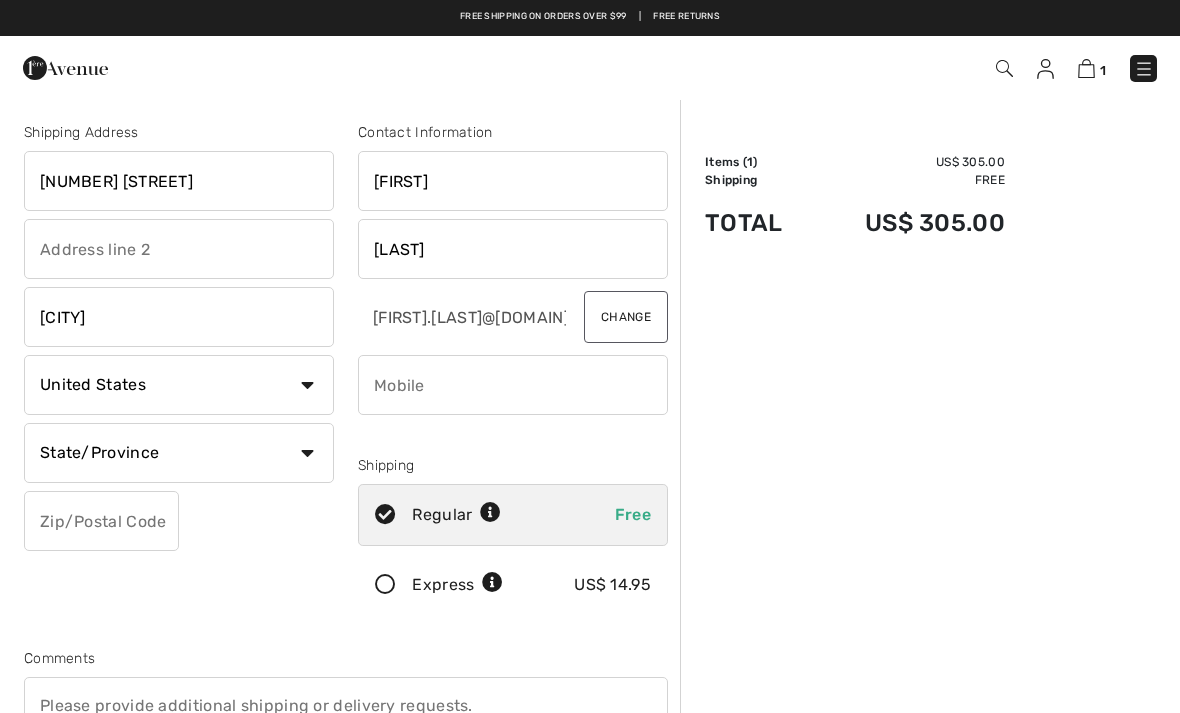 select on "CT" 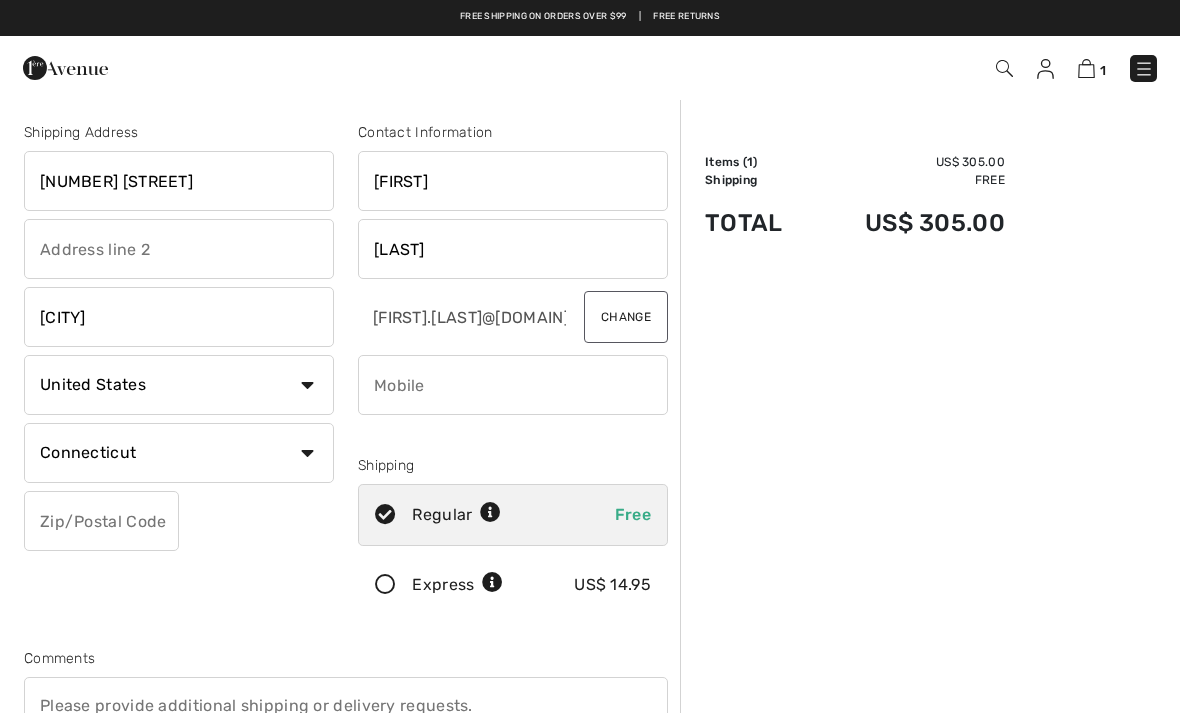 click at bounding box center [101, 521] 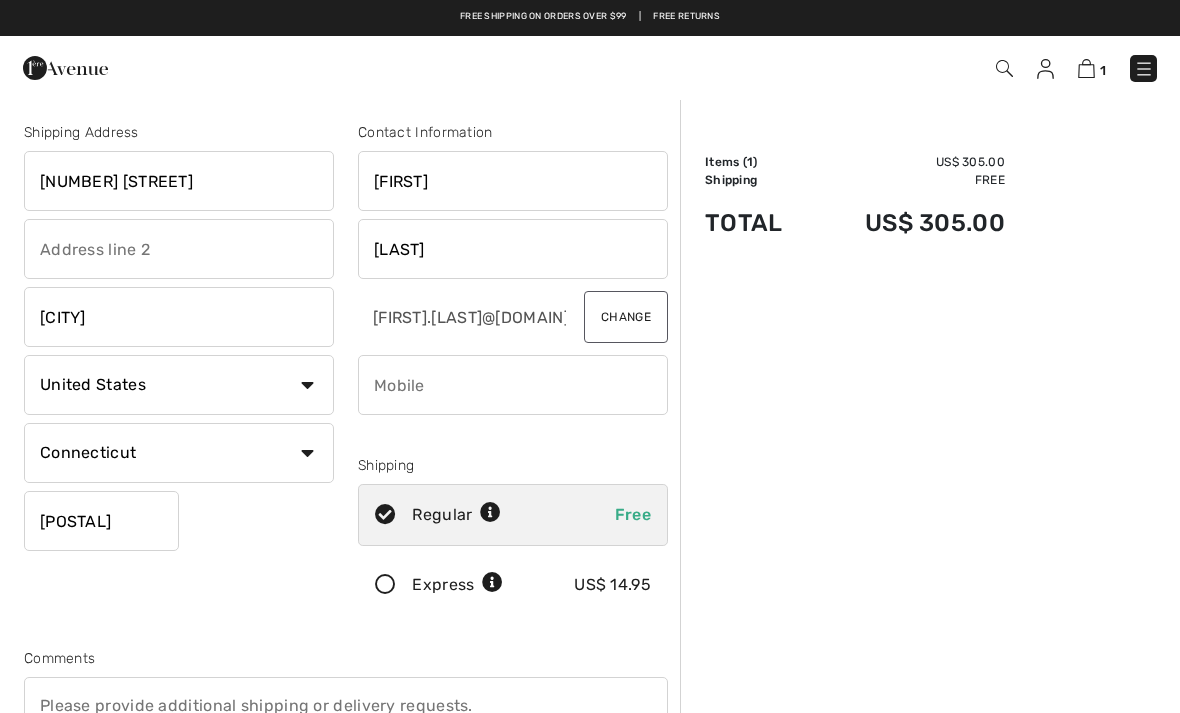 type on "[POSTAL_CODE]" 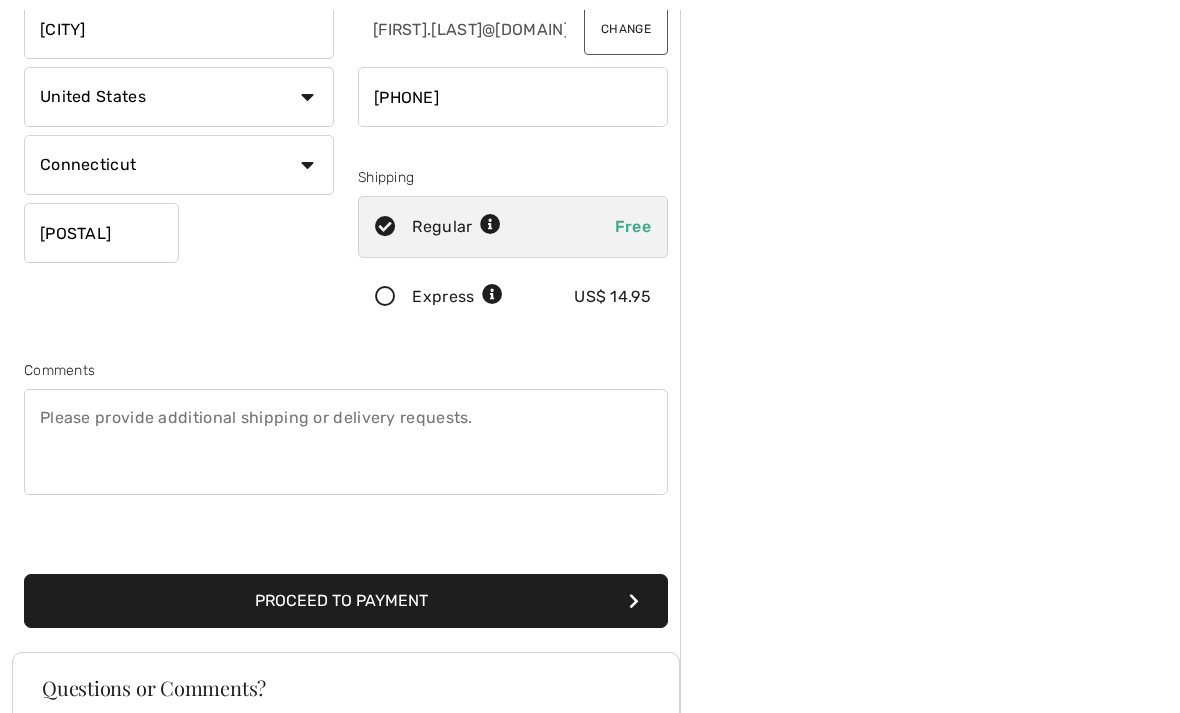 scroll, scrollTop: 287, scrollLeft: 0, axis: vertical 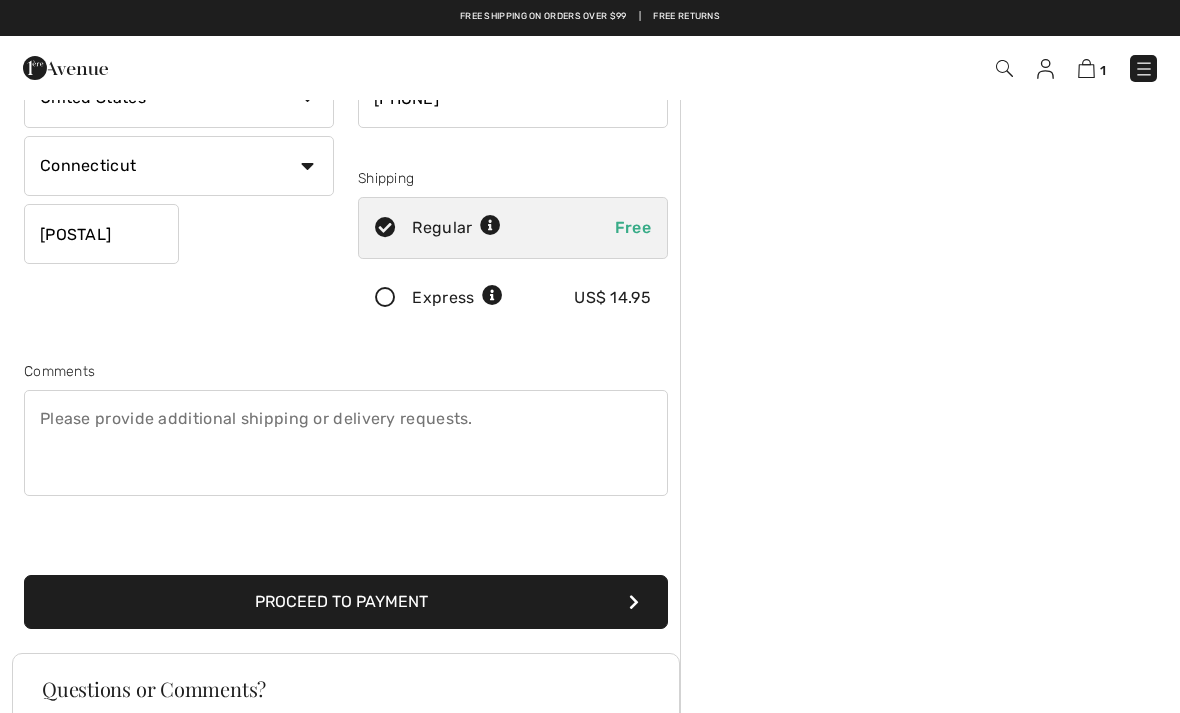 type on "8609170854" 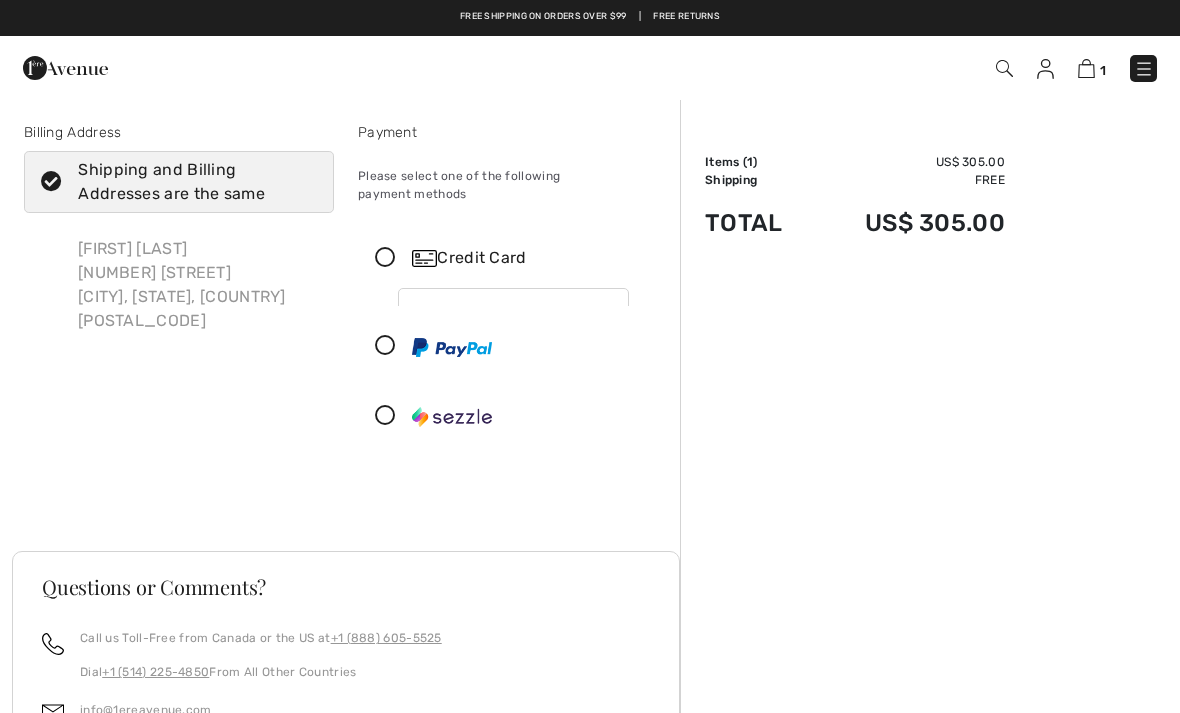 scroll, scrollTop: 0, scrollLeft: 0, axis: both 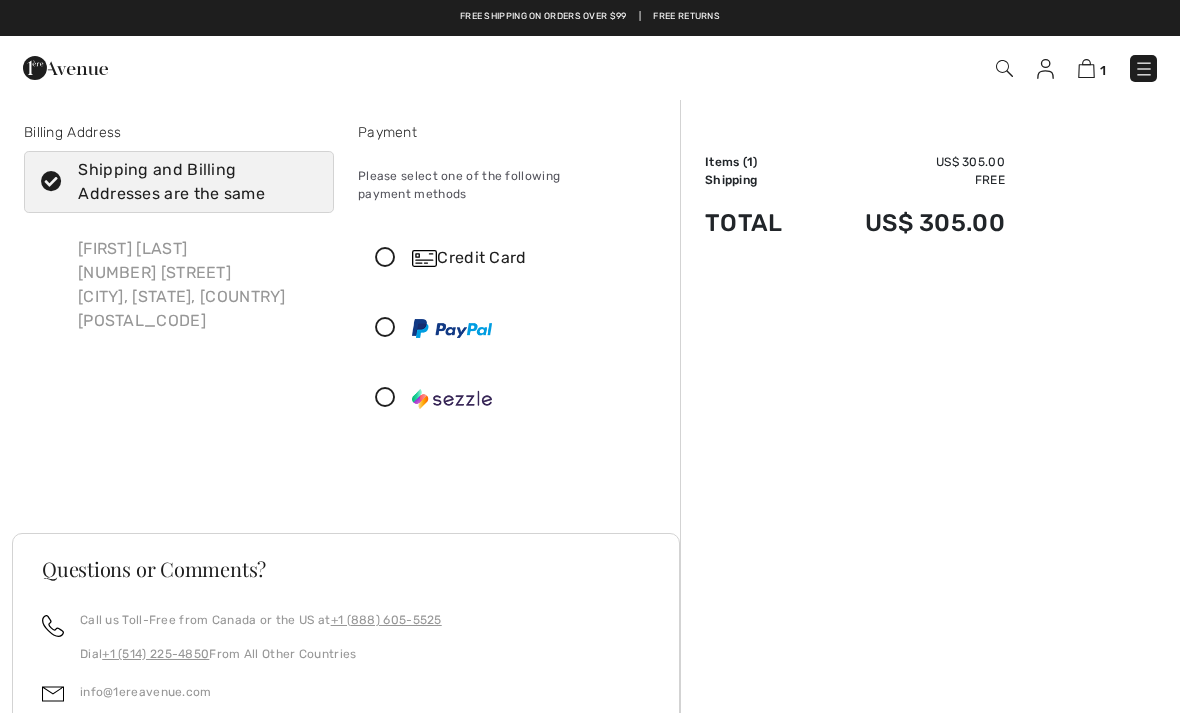 click at bounding box center [385, 258] 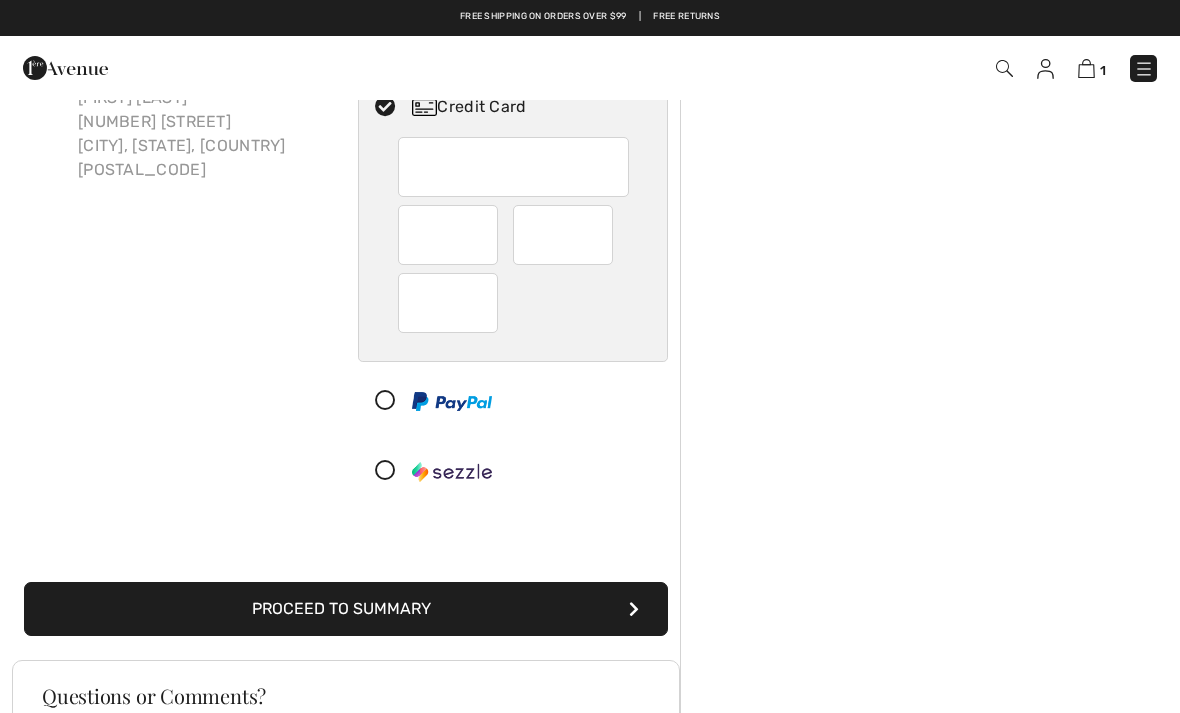scroll, scrollTop: 149, scrollLeft: 0, axis: vertical 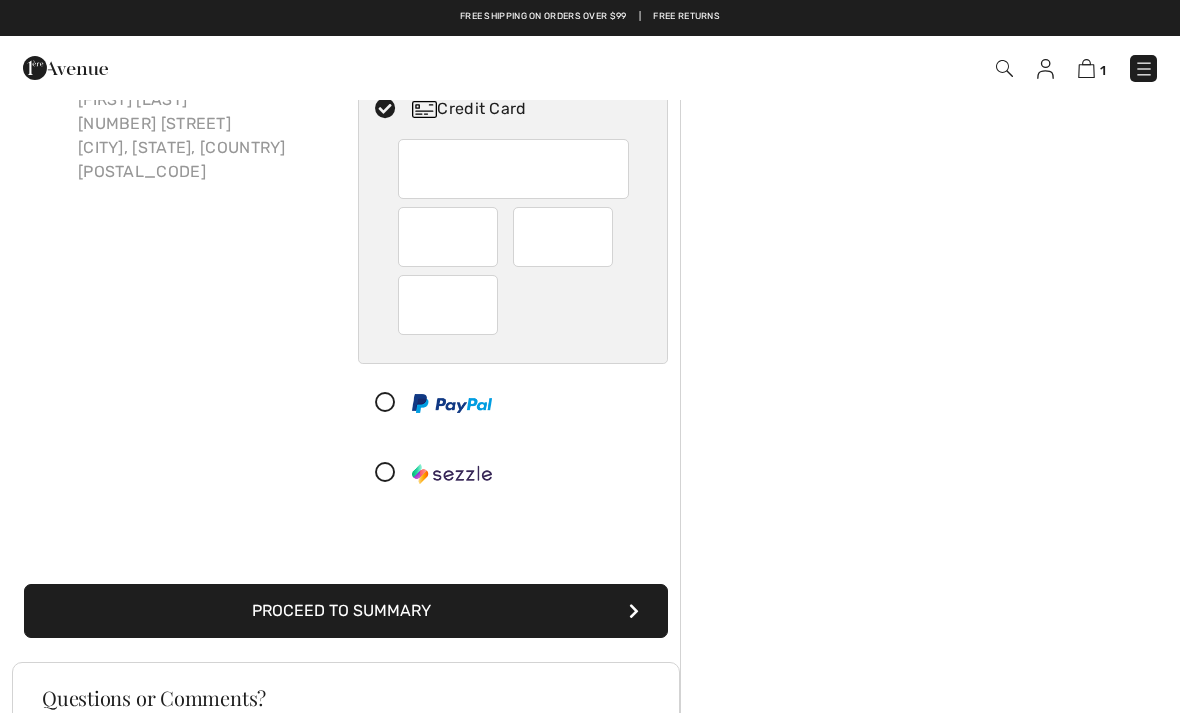 click on "Proceed to Summary" at bounding box center [346, 611] 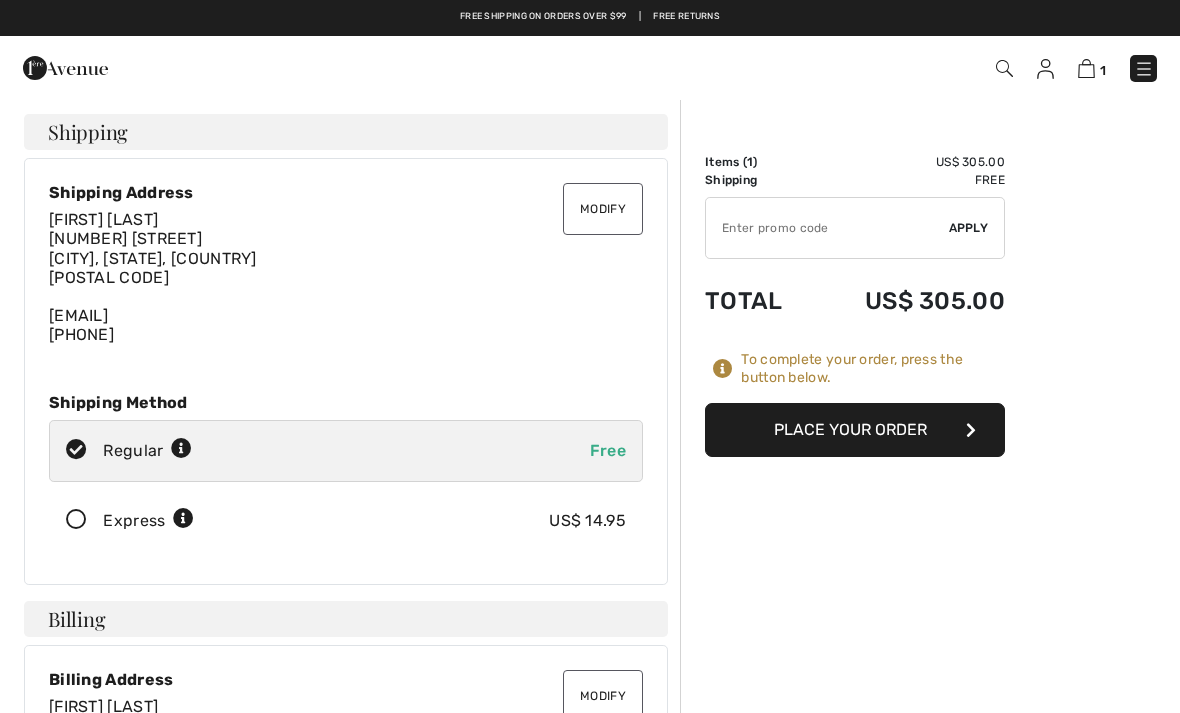 scroll, scrollTop: 0, scrollLeft: 0, axis: both 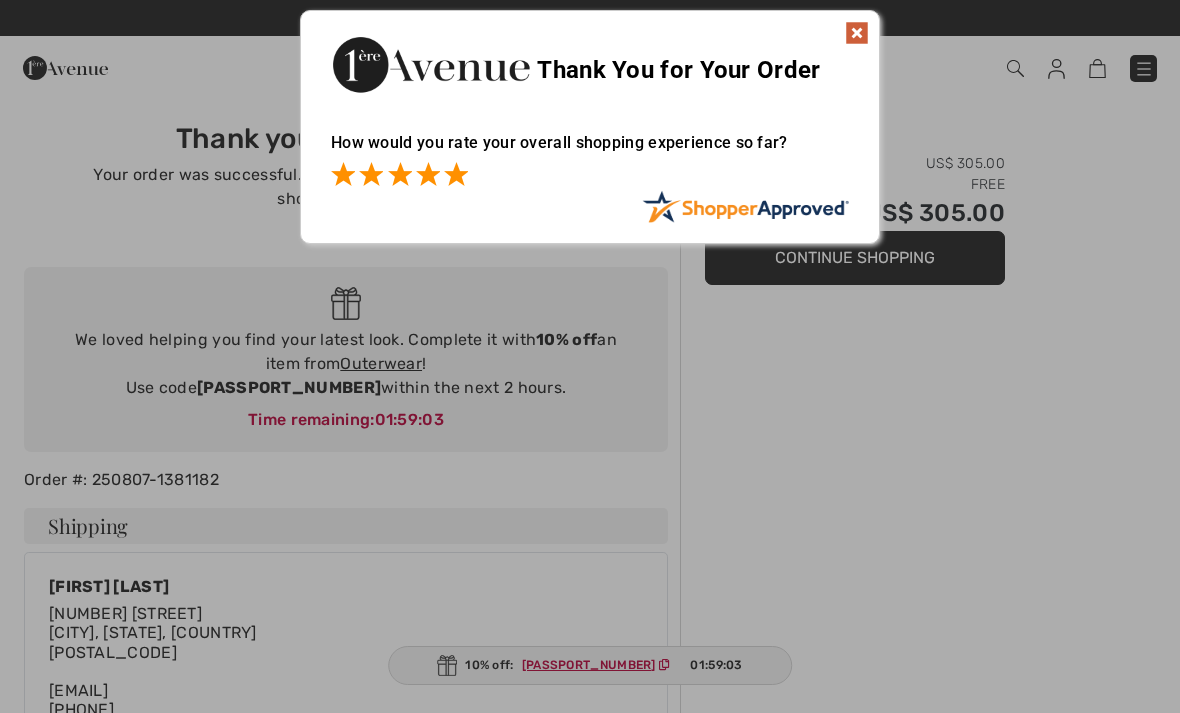 click at bounding box center [456, 174] 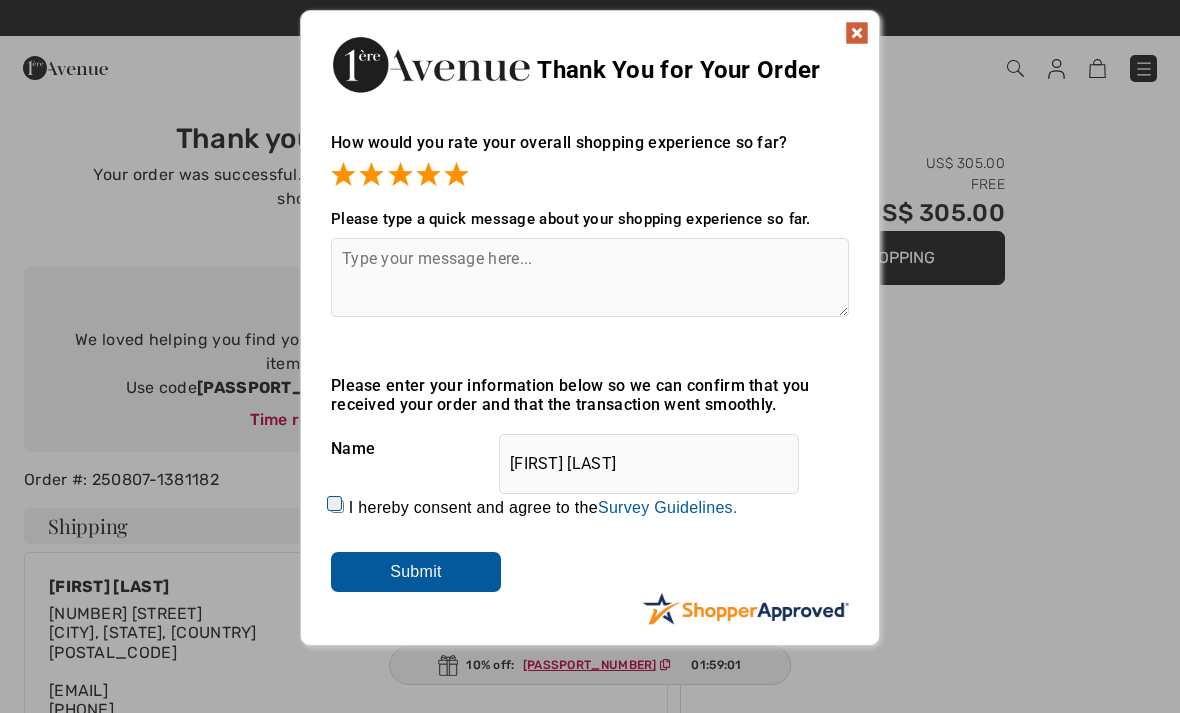 click on "Submit" at bounding box center [416, 572] 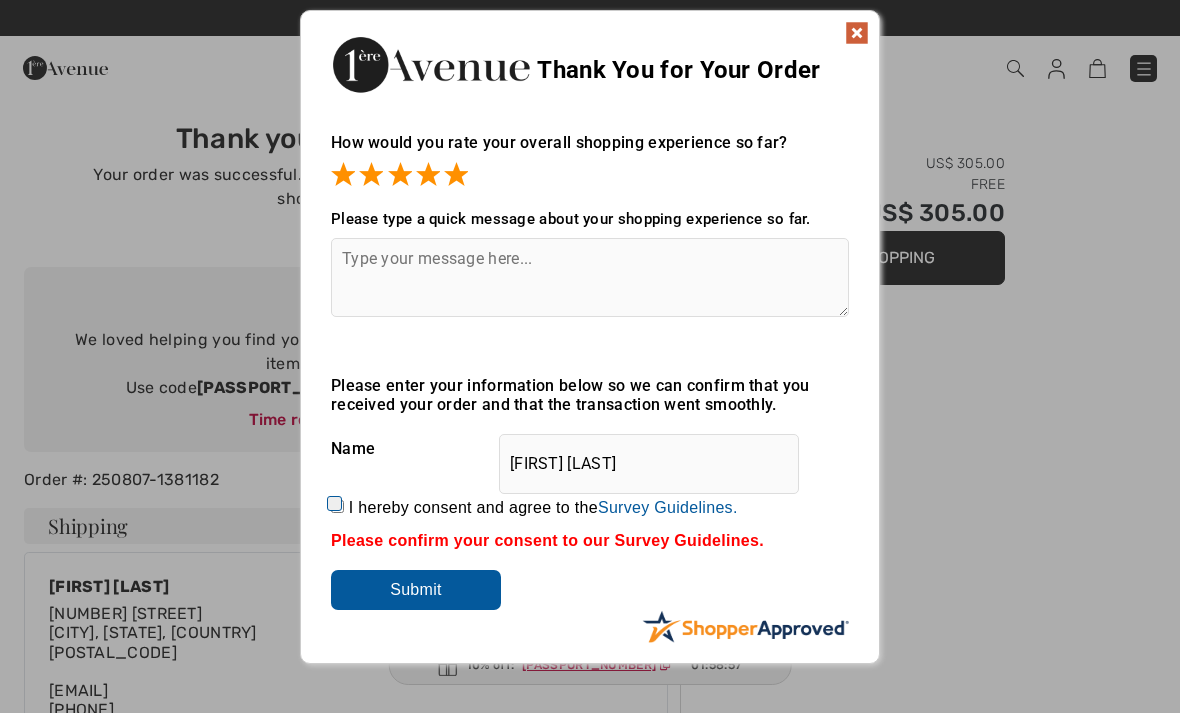 click on "Submit" at bounding box center [416, 590] 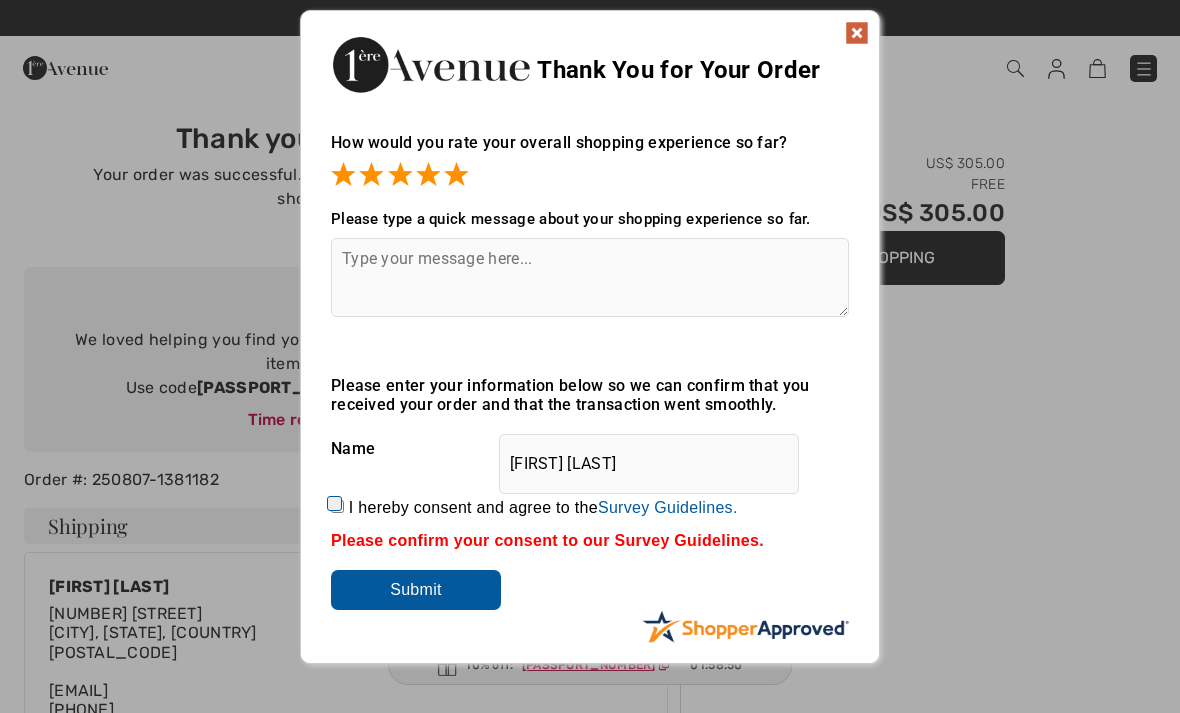 click on "I hereby consent and agree to the  By submitting a review, you grant permission to Shopper Approved to display and share your name, review, and any content submitted, in an effort to help future 1ereavenue.com customers make better buying decisions. Personal information collected or provided in connection with your review is treated as set forth in our Privacy Policy located at  https://www.shopperapproved.com/privacy.php  and is subject to 1ereavenue.com’s Privacy Policy as well. We are not responsible for 1ereavenue.com’s privacy practices and you should review 1ereavenue.com’s website directly to determine their privacy practices. For any content submitted, you grant Shopper Approved a non-exclusive license to use, copy, modify, delete and/or distribute such content without compensation to you. You also represent and warrant that: You are an active paying customer of 1ereavenue.com. You will not submit any content that is known to you to be false, inaccurate or misleading. Survey Guidelines." at bounding box center [543, 508] 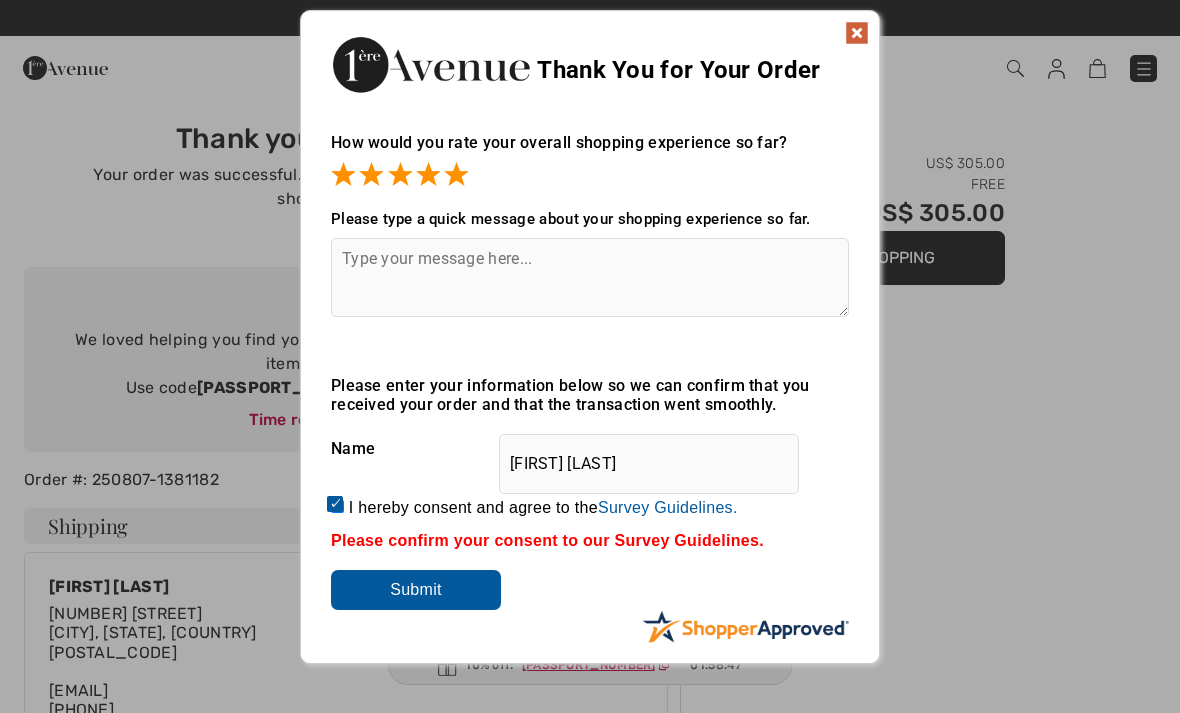 click on "I hereby consent and agree to the  By submitting a review, you grant permission to Shopper Approved to display and share your name, review, and any content submitted, in an effort to help future 1ereavenue.com customers make better buying decisions. Personal information collected or provided in connection with your review is treated as set forth in our Privacy Policy located at  https://www.shopperapproved.com/privacy.php  and is subject to 1ereavenue.com’s Privacy Policy as well. We are not responsible for 1ereavenue.com’s privacy practices and you should review 1ereavenue.com’s website directly to determine their privacy practices. For any content submitted, you grant Shopper Approved a non-exclusive license to use, copy, modify, delete and/or distribute such content without compensation to you. You also represent and warrant that: You are an active paying customer of 1ereavenue.com. You will not submit any content that is known to you to be false, inaccurate or misleading. Survey Guidelines." at bounding box center (543, 508) 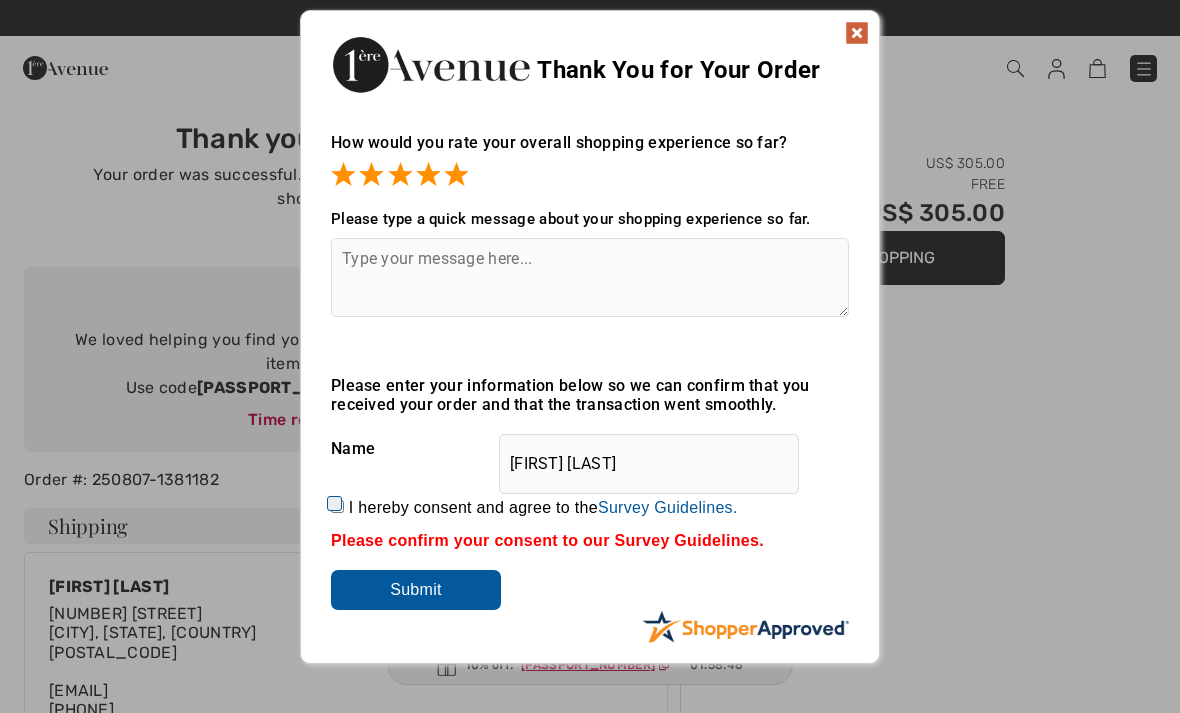 click at bounding box center (857, 33) 